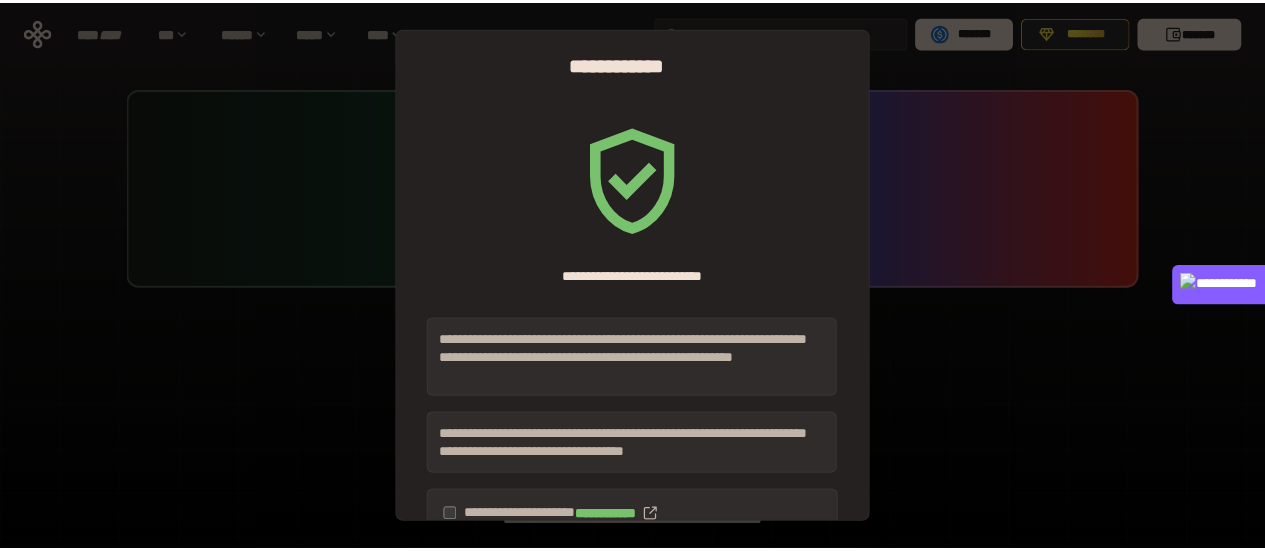 scroll, scrollTop: 0, scrollLeft: 0, axis: both 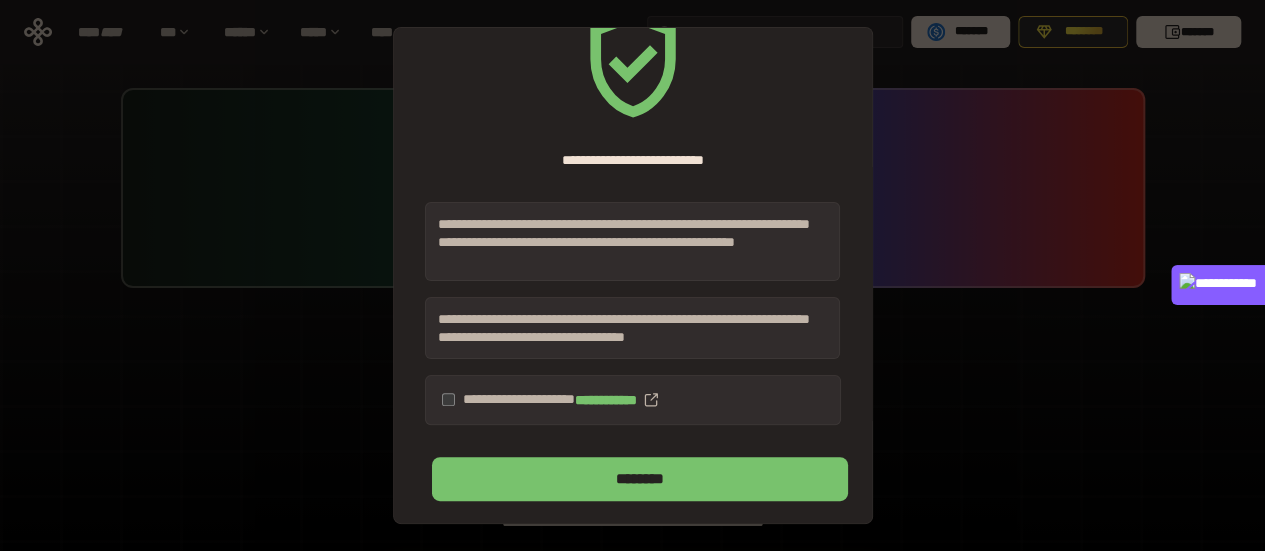 click on "********" at bounding box center (639, 479) 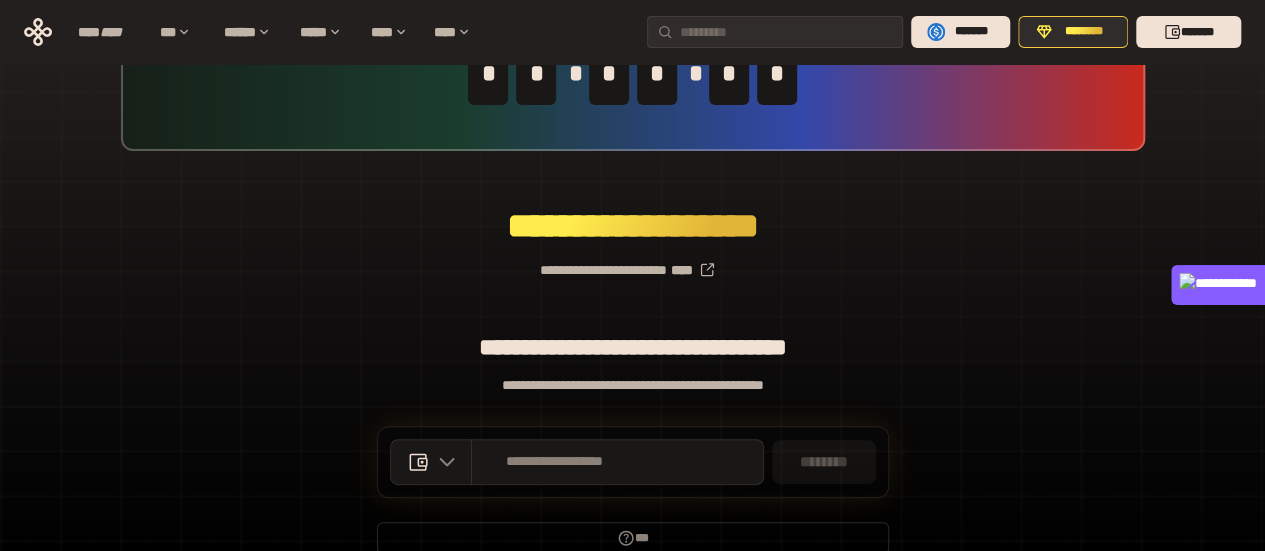 scroll, scrollTop: 131, scrollLeft: 0, axis: vertical 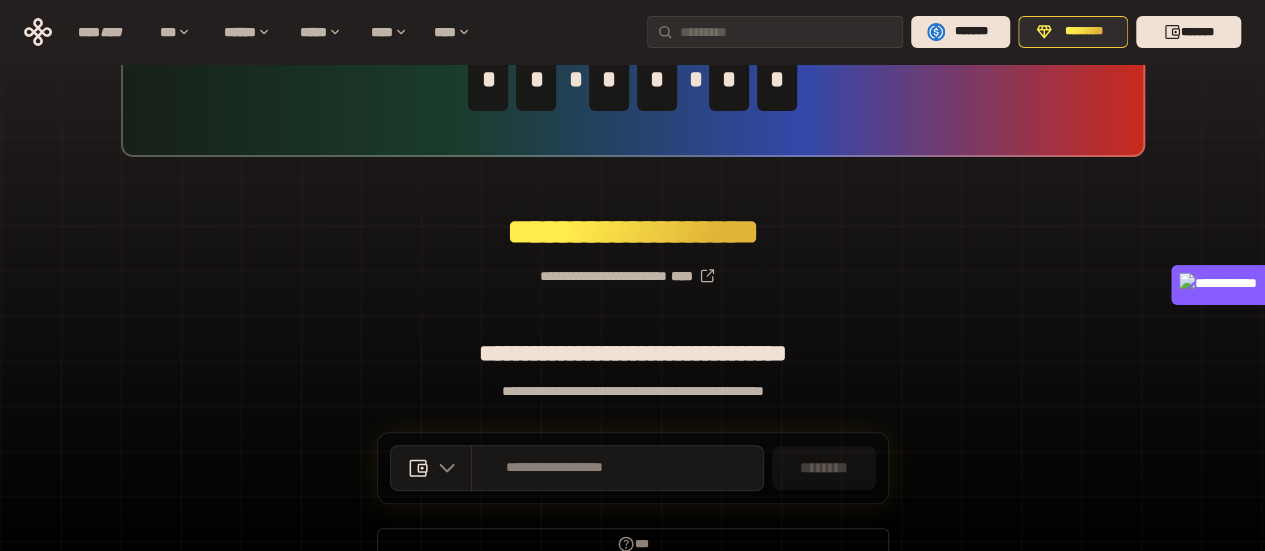 click on "*******" at bounding box center [1188, 32] 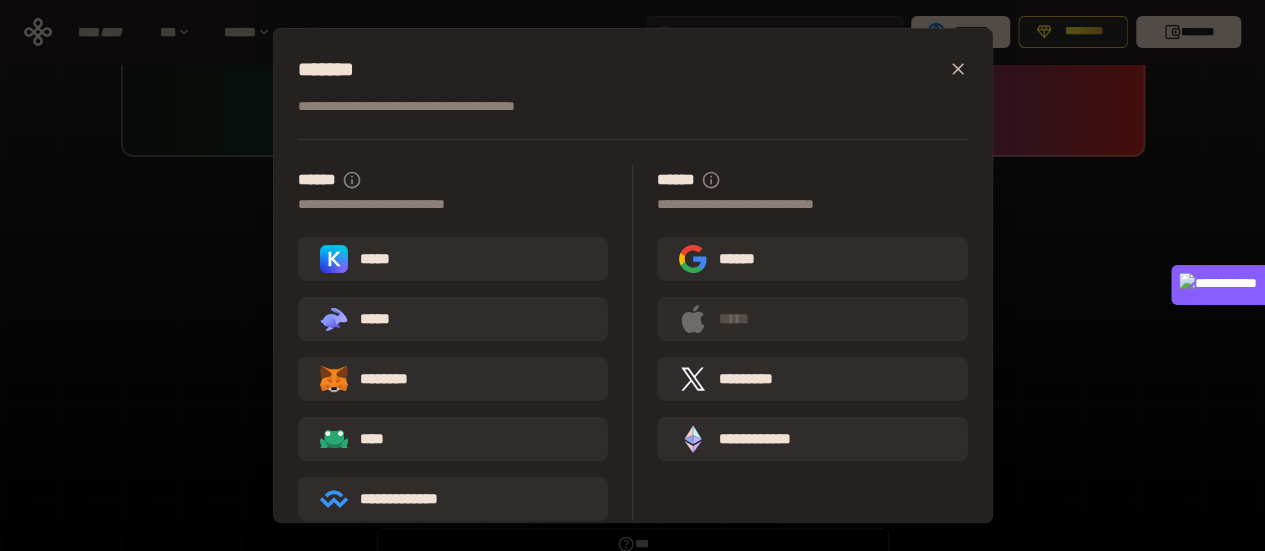 click on "*****" at bounding box center [453, 259] 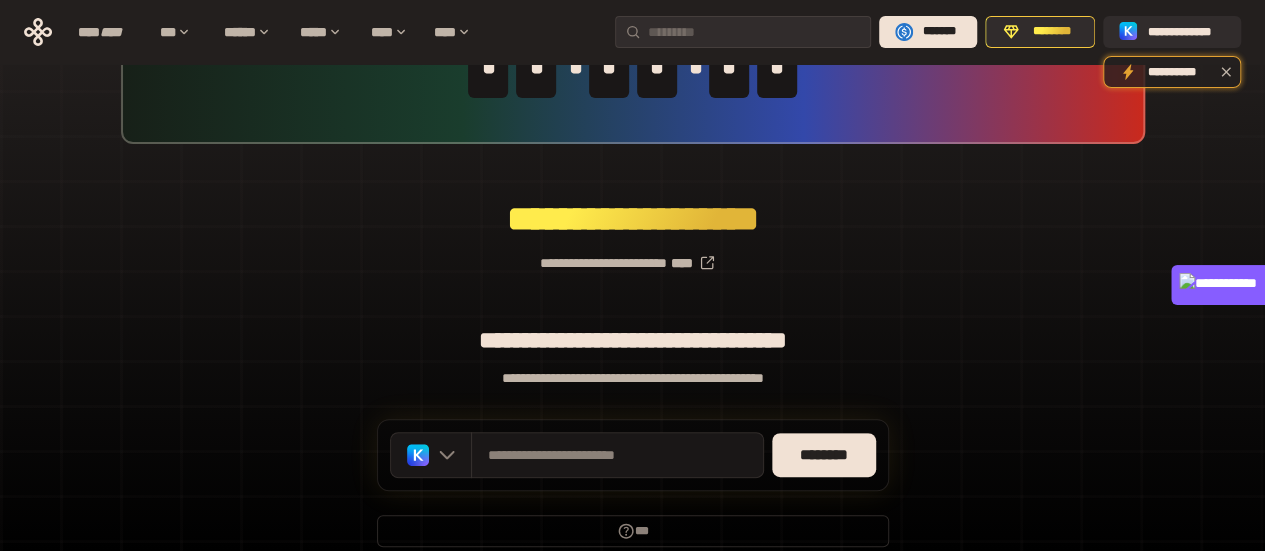 scroll, scrollTop: 231, scrollLeft: 0, axis: vertical 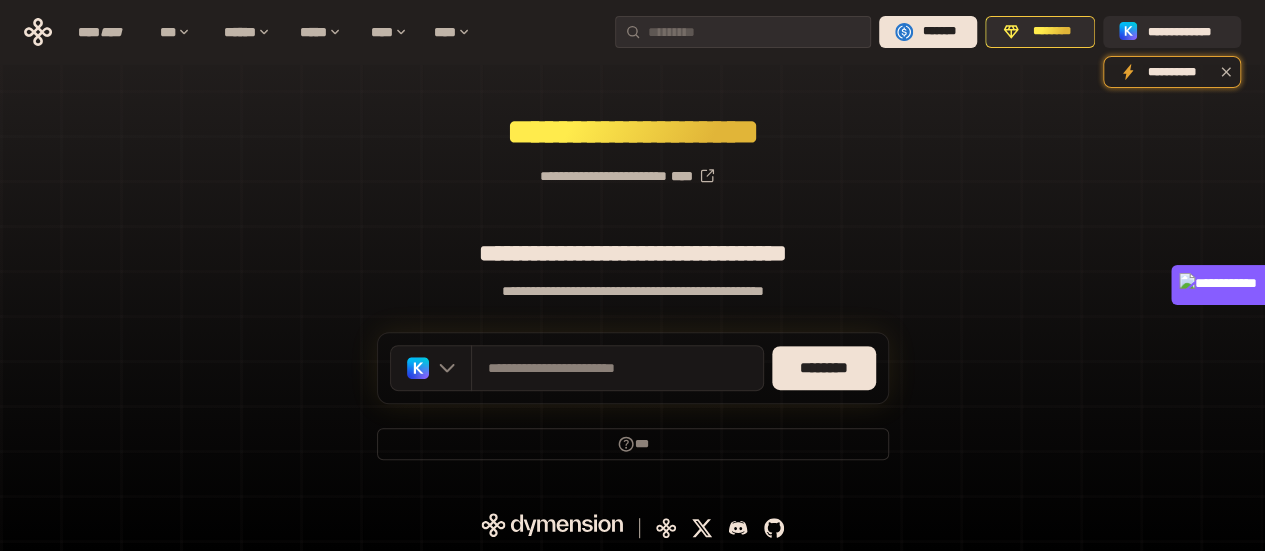 click on "********" at bounding box center [824, 368] 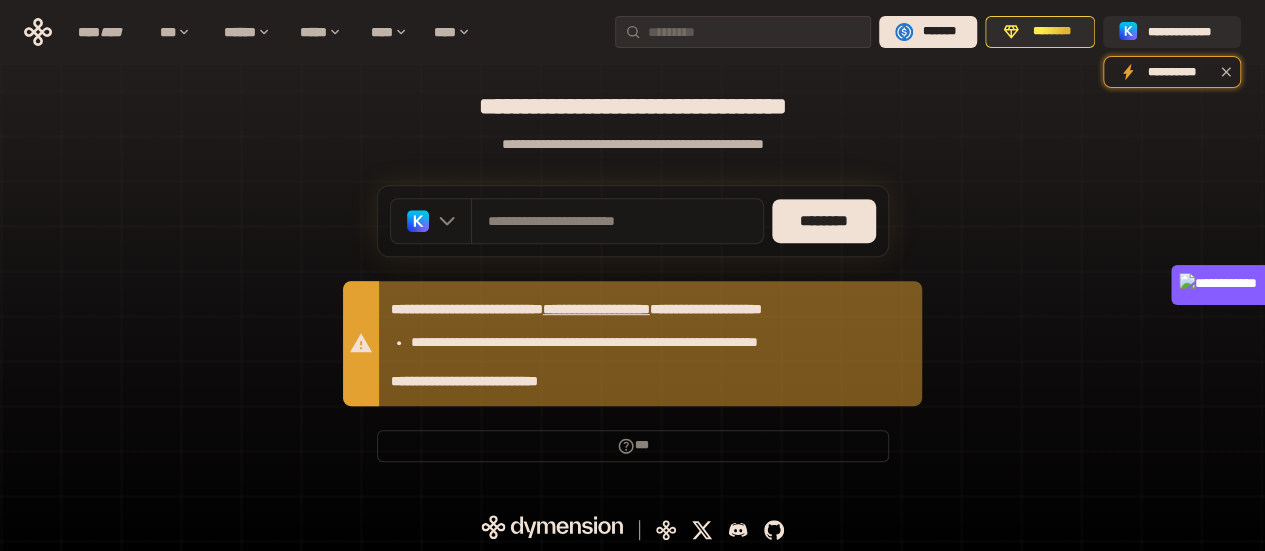 scroll, scrollTop: 379, scrollLeft: 0, axis: vertical 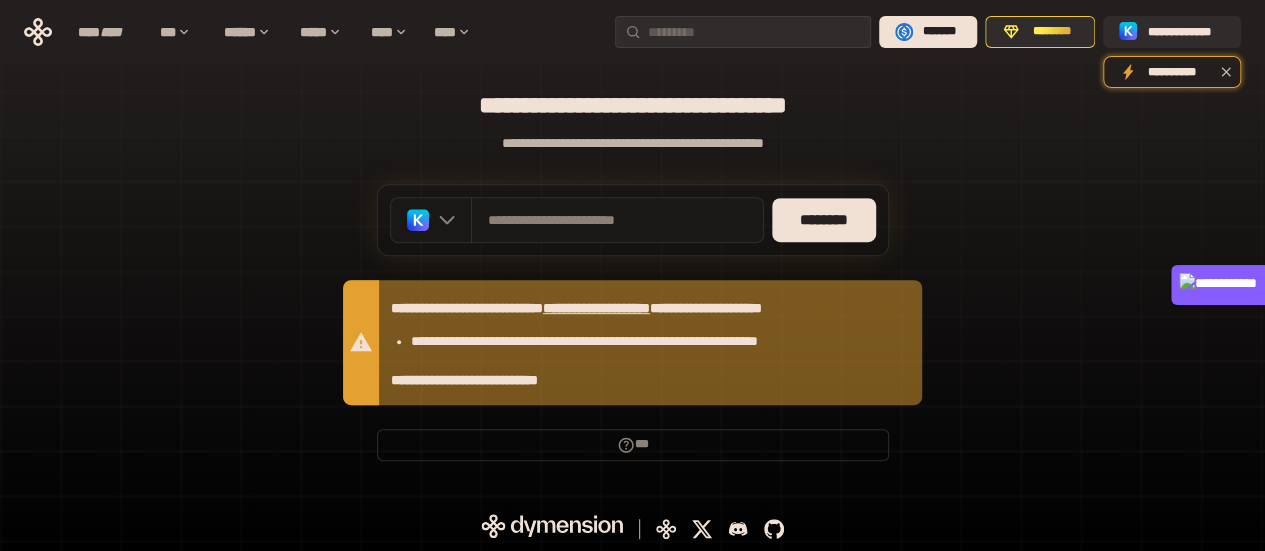 click on "**********" at bounding box center [1186, 32] 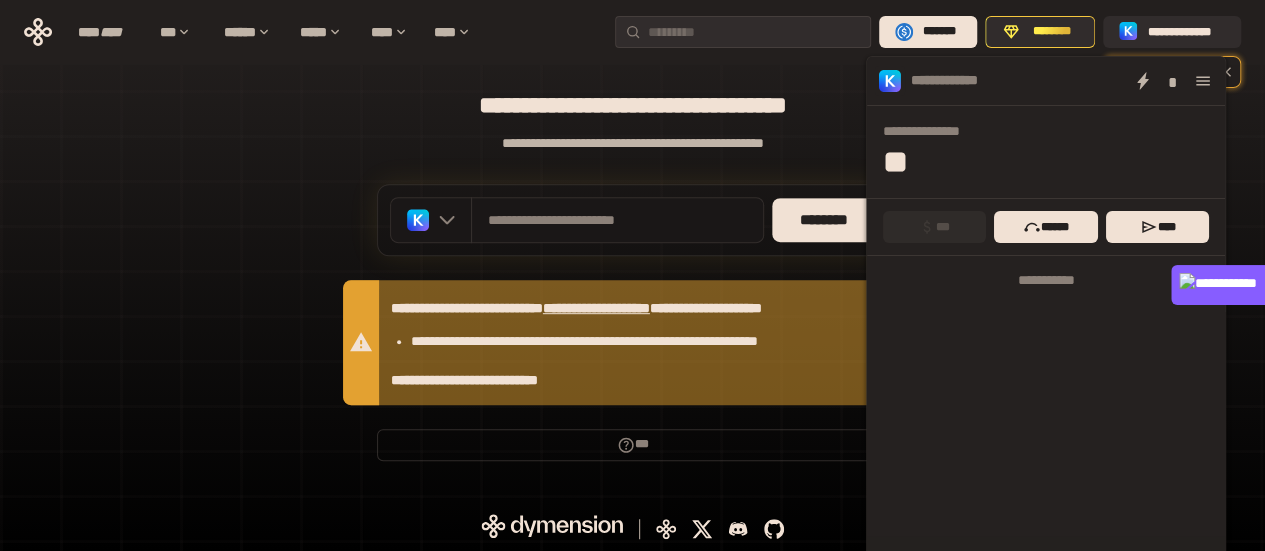 click 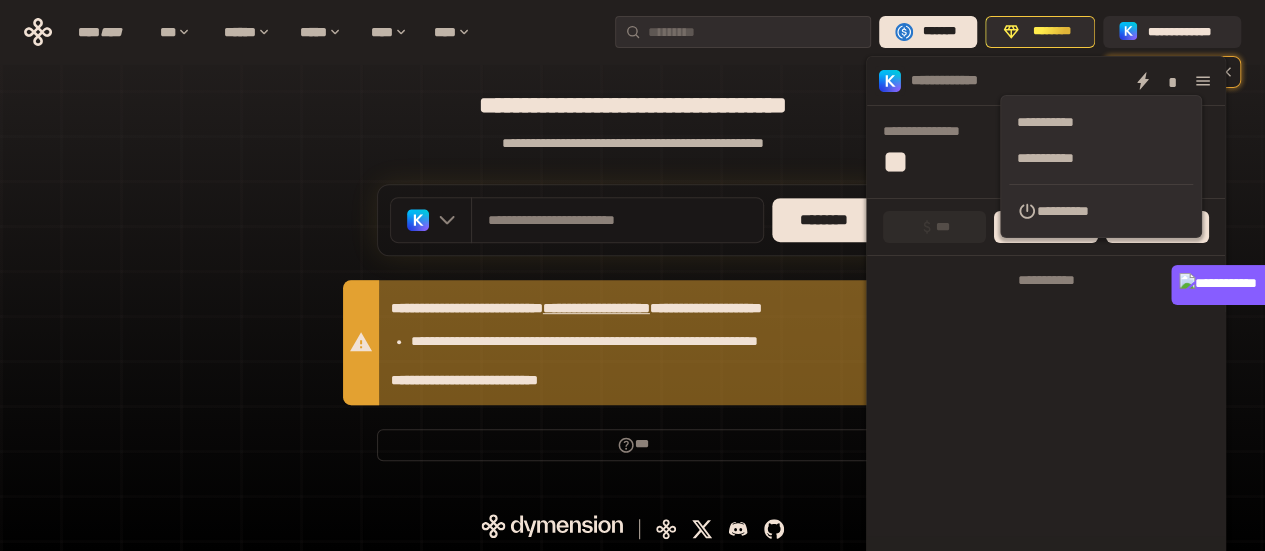 click on "**********" at bounding box center (1101, 211) 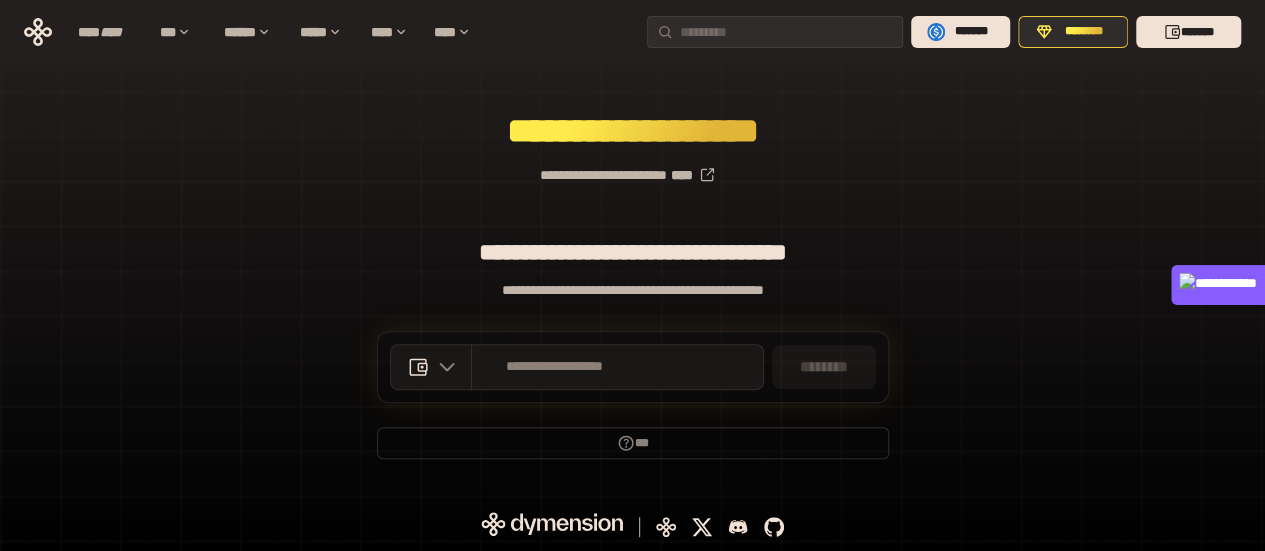 scroll, scrollTop: 231, scrollLeft: 0, axis: vertical 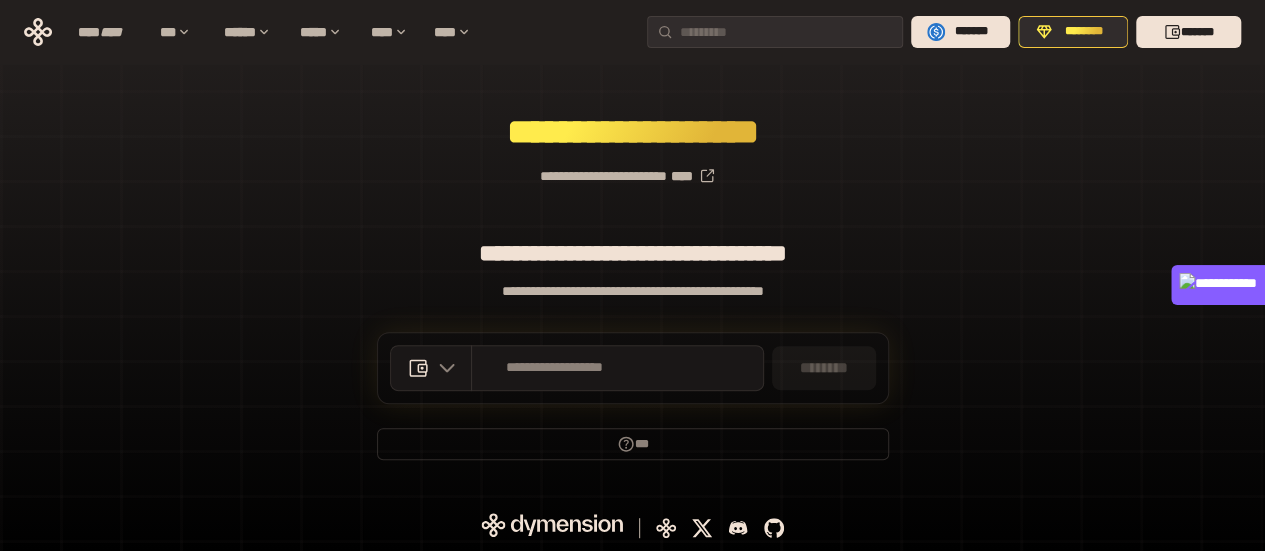 click on "*******" at bounding box center (1188, 32) 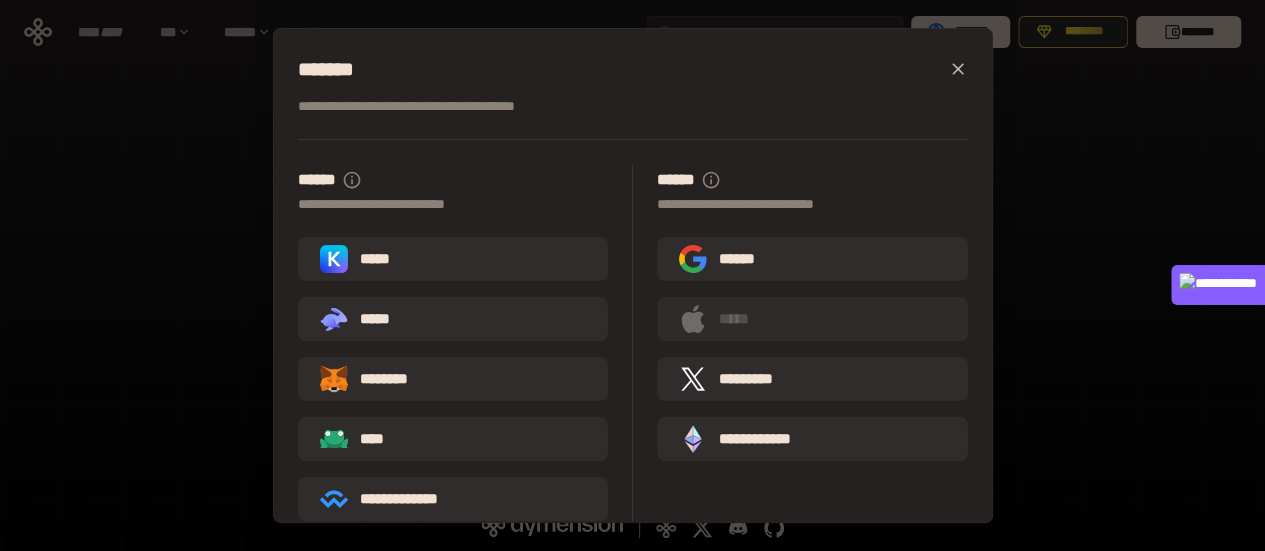 click on ".st0{fill:url(#SVGID_1_);}
.st1{fill-rule:evenodd;clip-rule:evenodd;fill:url(#SVGID_00000161597173617360504640000012432366591255278478_);}
.st2{fill-rule:evenodd;clip-rule:evenodd;fill:url(#SVGID_00000021803777515098205300000017382971856690286485_);}
.st3{fill:url(#SVGID_00000031192219548086493050000012287181694732331425_);}
*****" at bounding box center (453, 319) 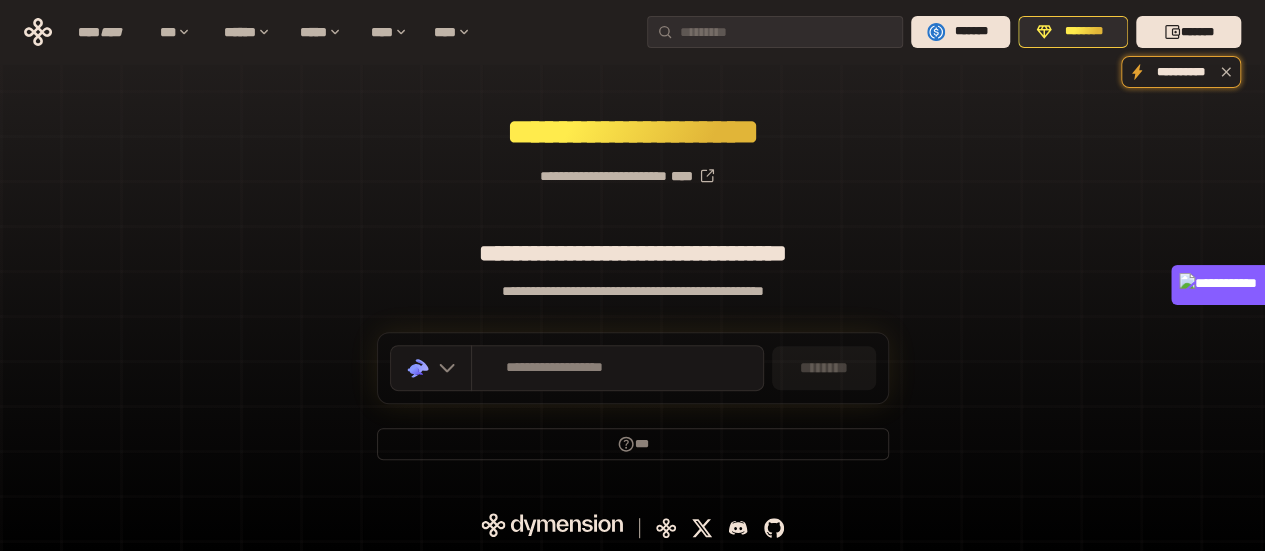 click on "*******" at bounding box center (1188, 32) 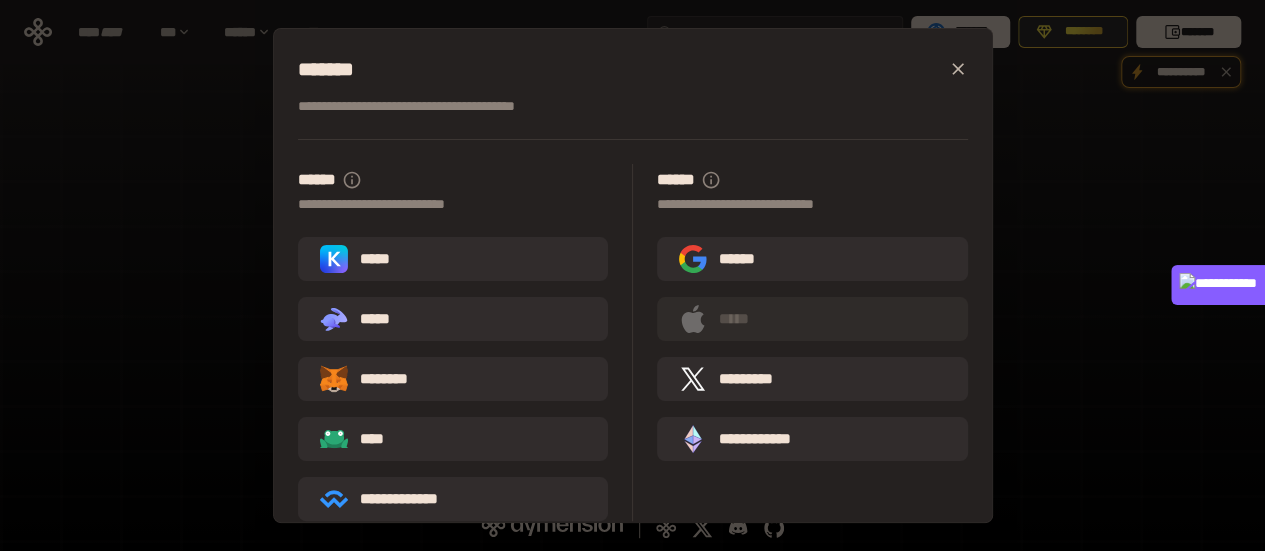 click on ".st0{fill:url(#SVGID_1_);}
.st1{fill-rule:evenodd;clip-rule:evenodd;fill:url(#SVGID_00000161597173617360504640000012432366591255278478_);}
.st2{fill-rule:evenodd;clip-rule:evenodd;fill:url(#SVGID_00000021803777515098205300000017382971856690286485_);}
.st3{fill:url(#SVGID_00000031192219548086493050000012287181694732331425_);}
*****" at bounding box center [453, 319] 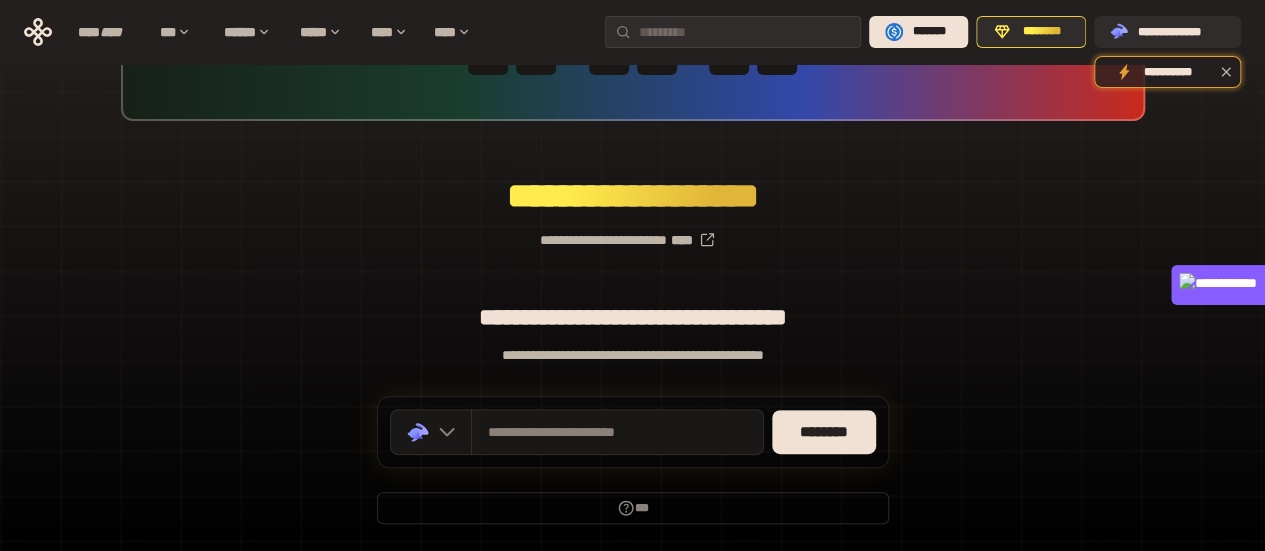 scroll, scrollTop: 231, scrollLeft: 0, axis: vertical 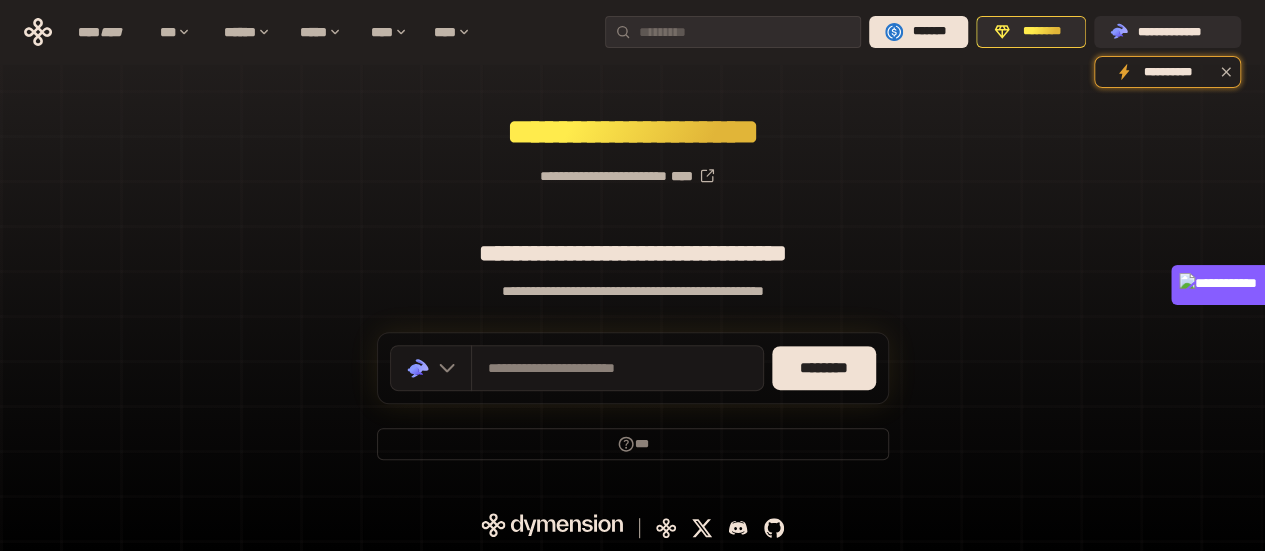 click on "********" at bounding box center (824, 368) 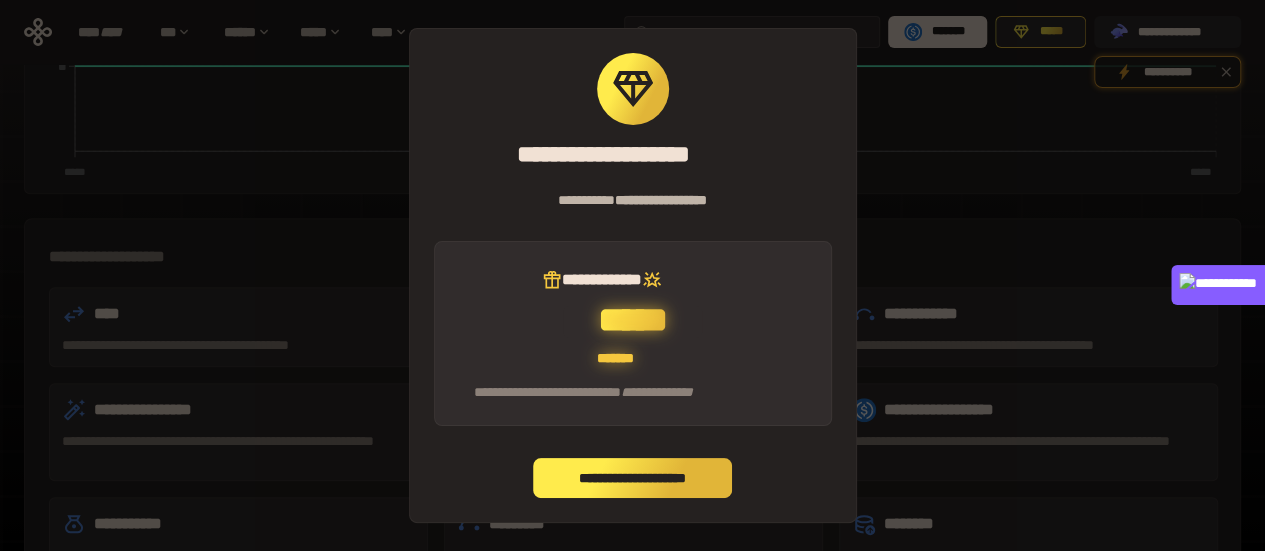 scroll, scrollTop: 531, scrollLeft: 0, axis: vertical 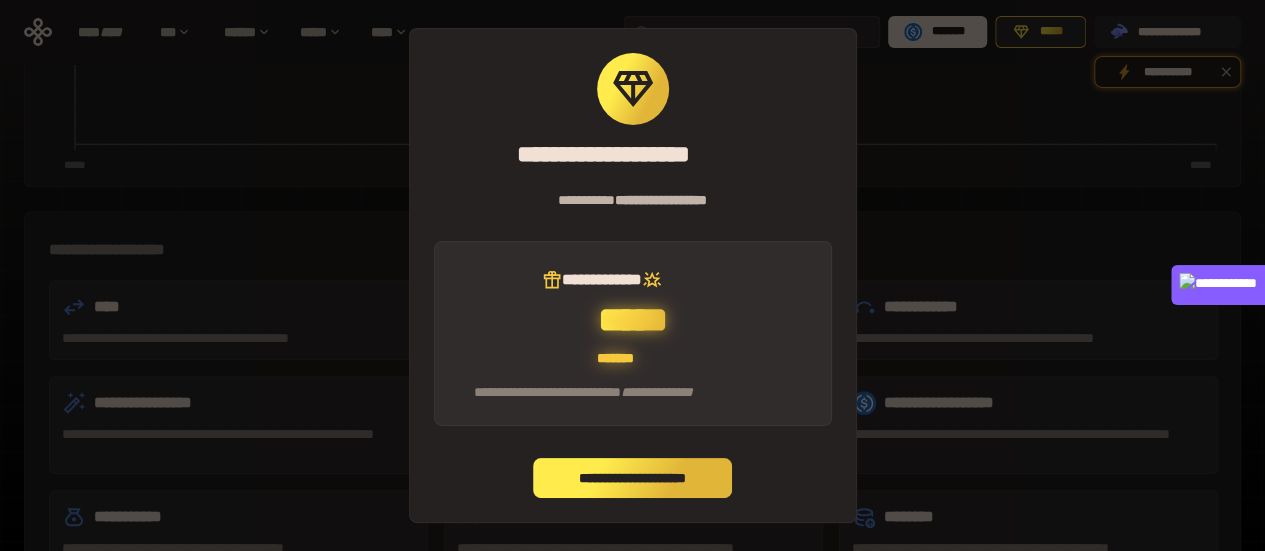 click on "**********" at bounding box center [633, 478] 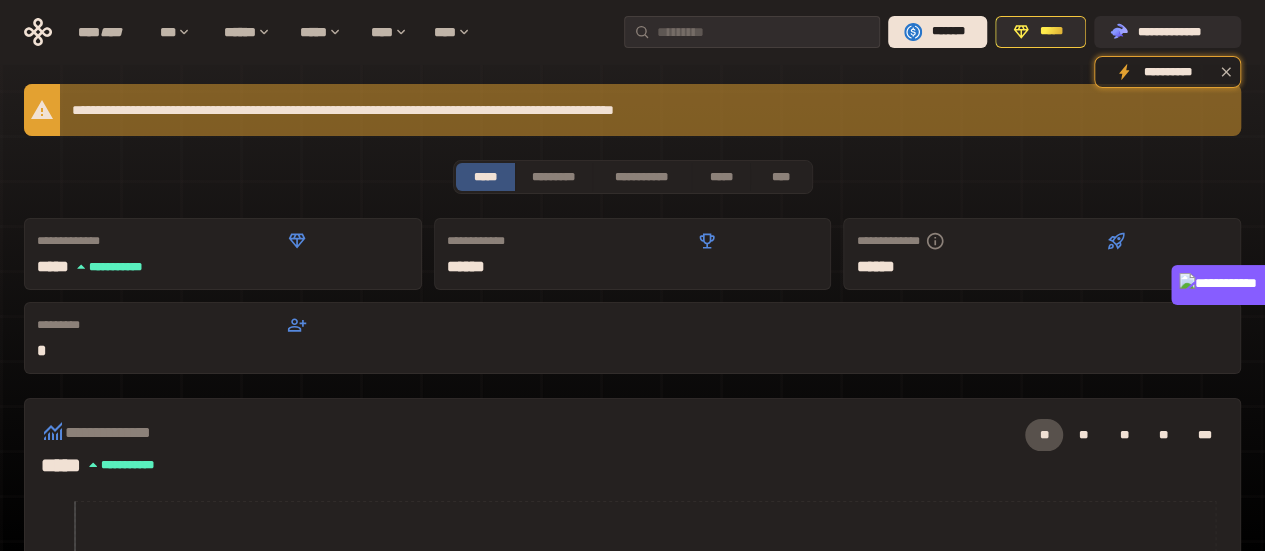 scroll, scrollTop: 0, scrollLeft: 0, axis: both 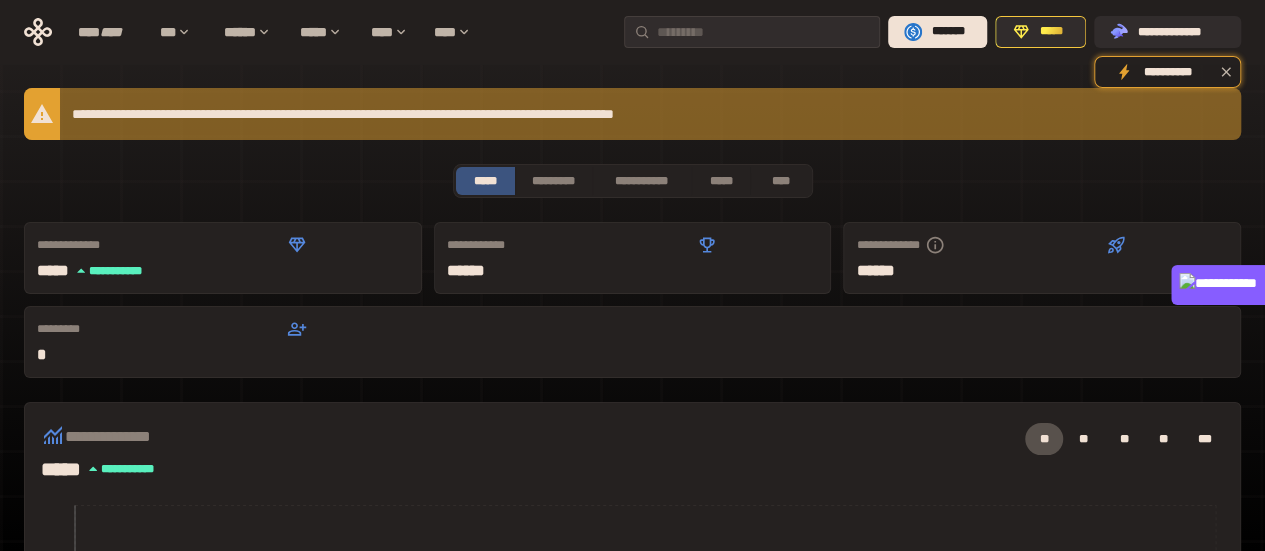 click on "*********" at bounding box center (553, 181) 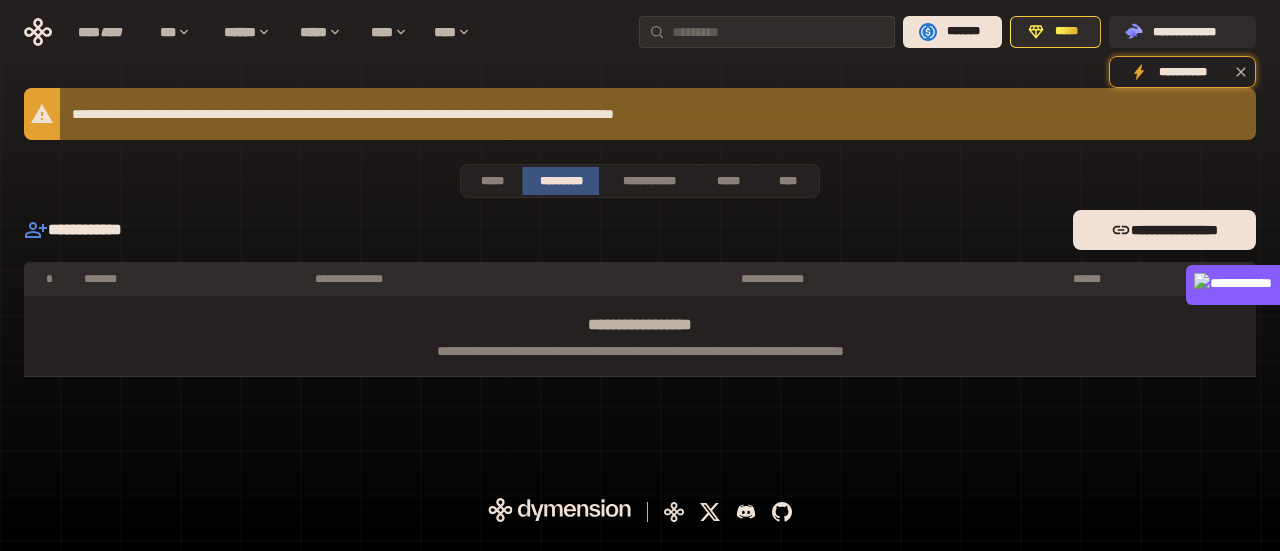 click on "**********" at bounding box center (648, 181) 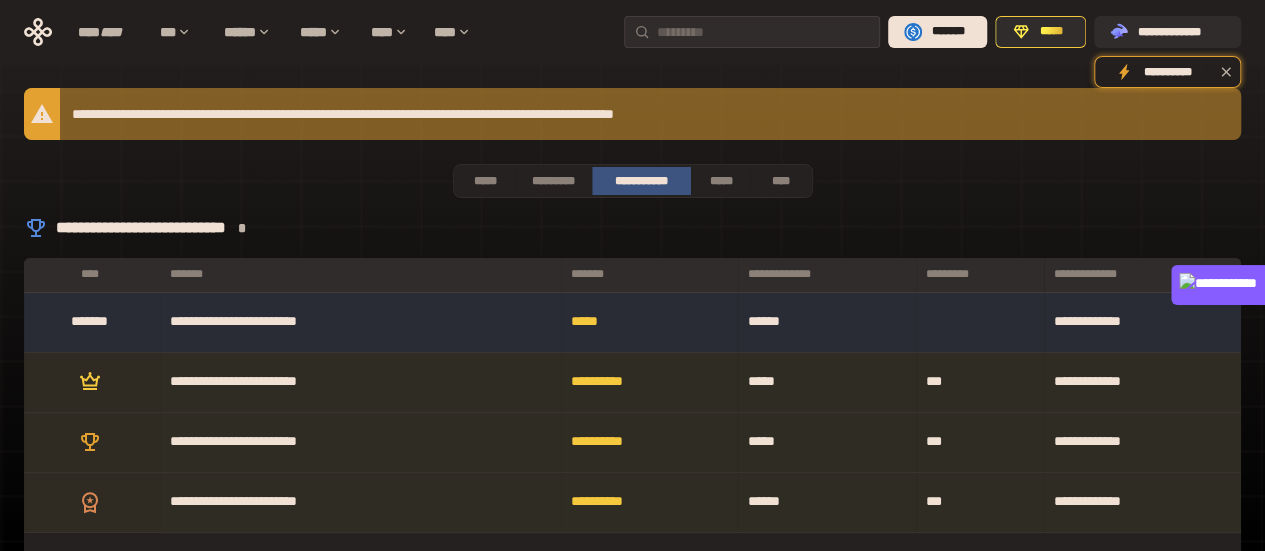 click on "*****" at bounding box center (721, 181) 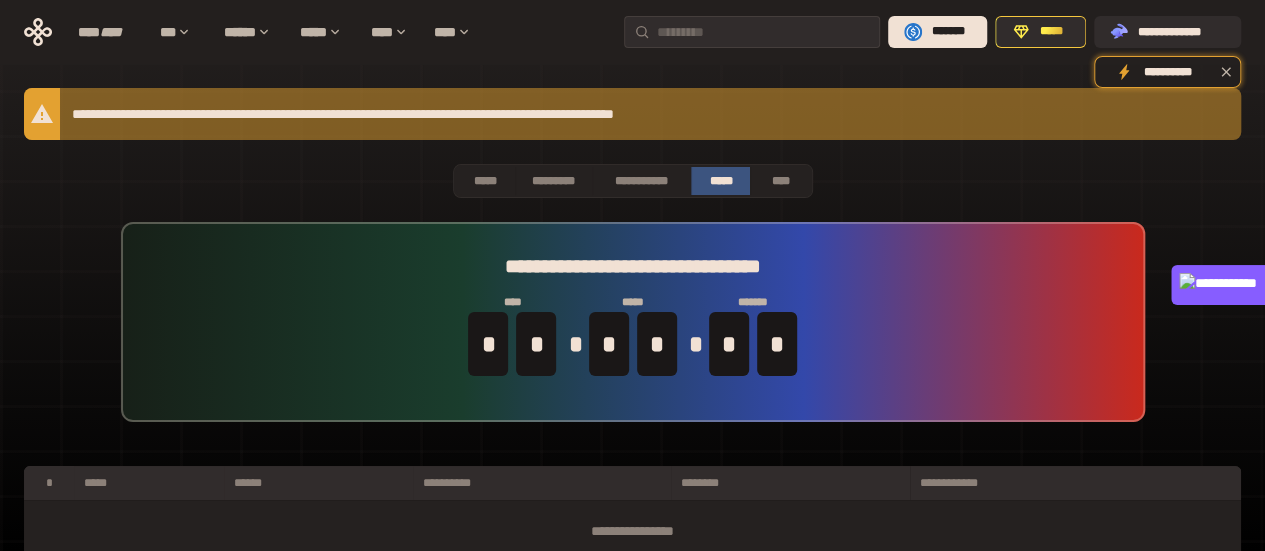 click on "****" at bounding box center [780, 181] 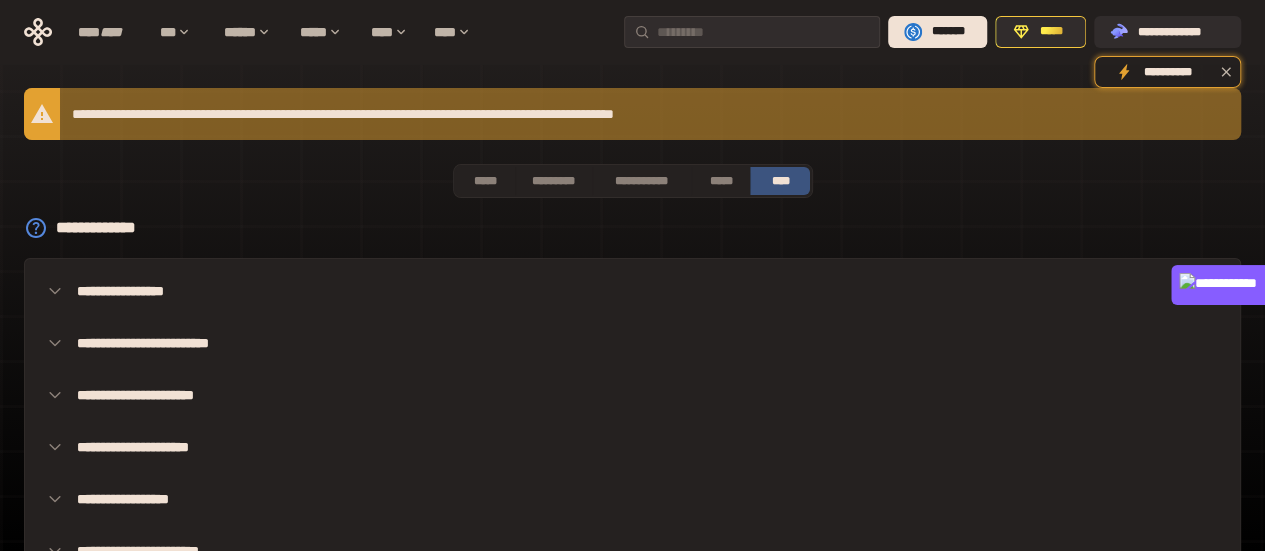 click 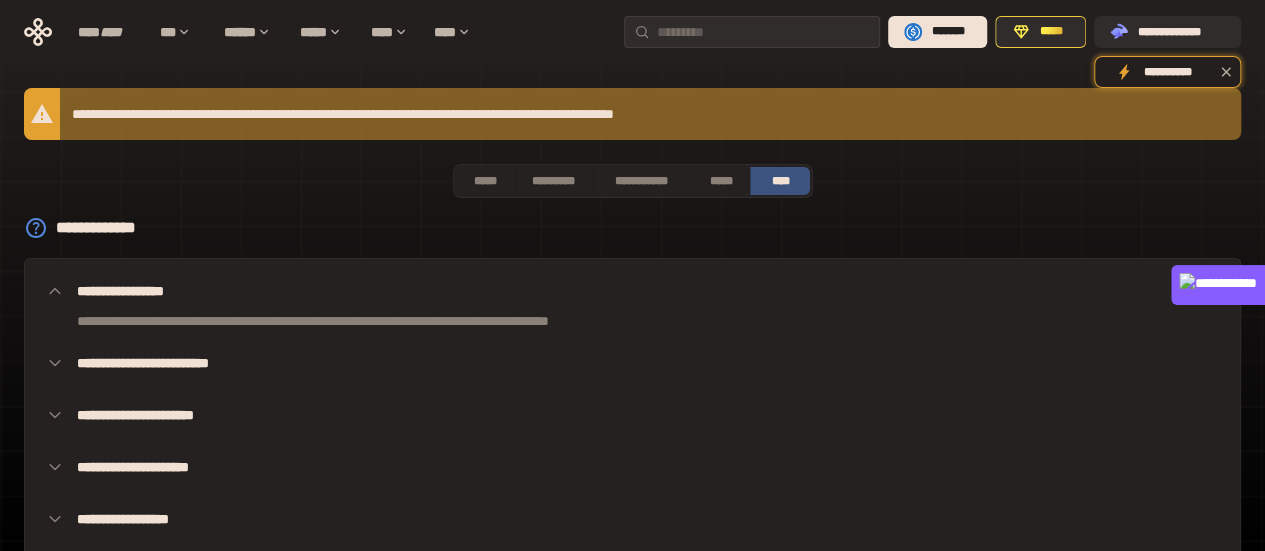 click 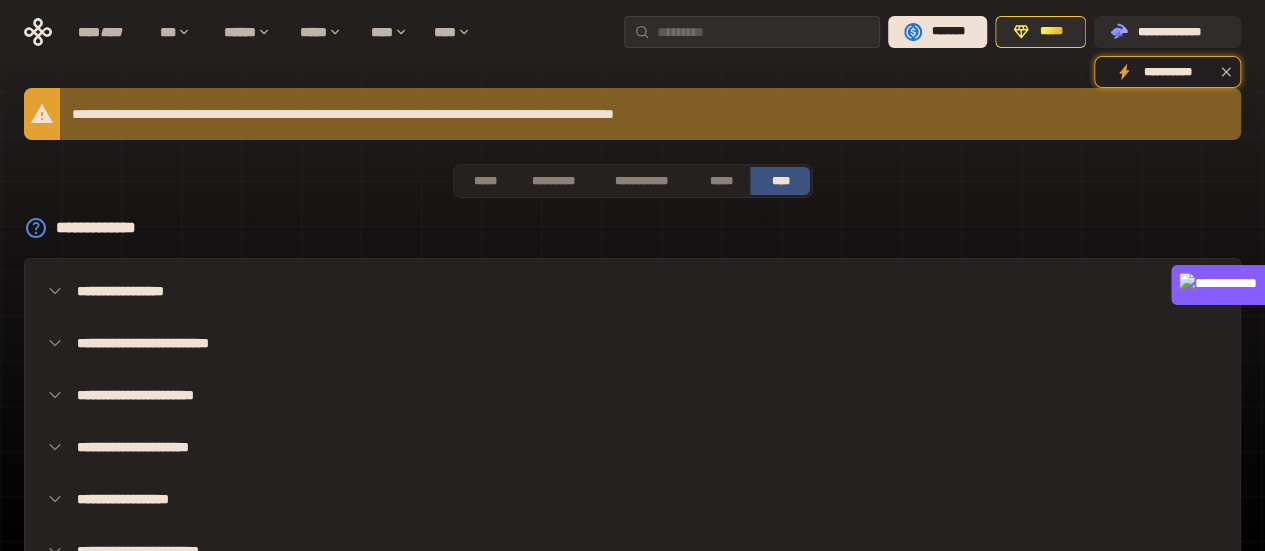 click on "**********" at bounding box center [632, 343] 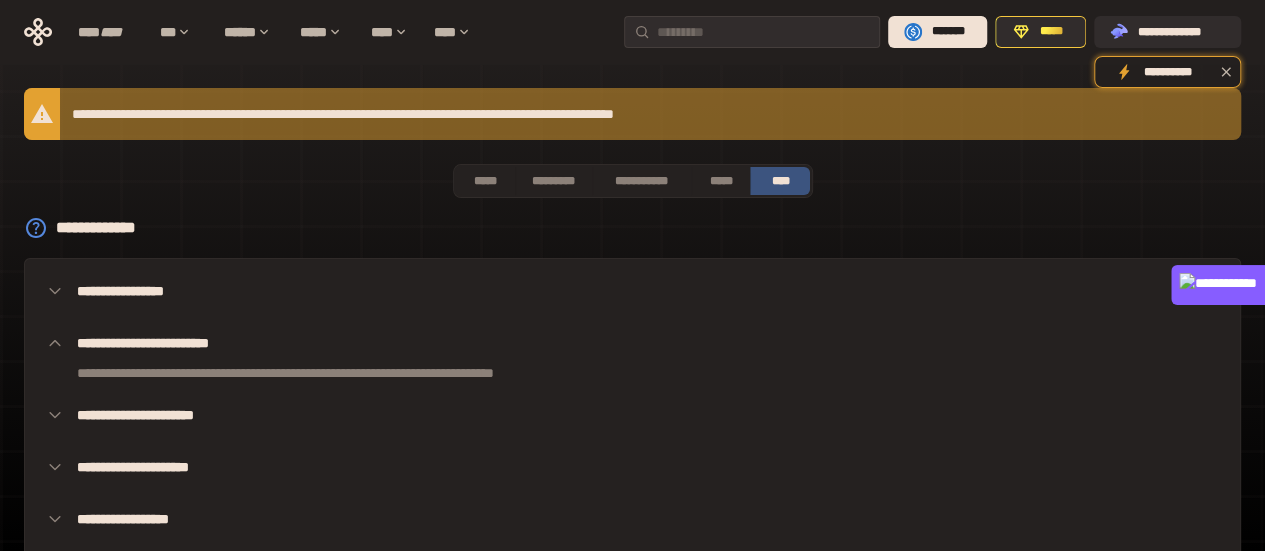 click on "**********" at bounding box center (632, 343) 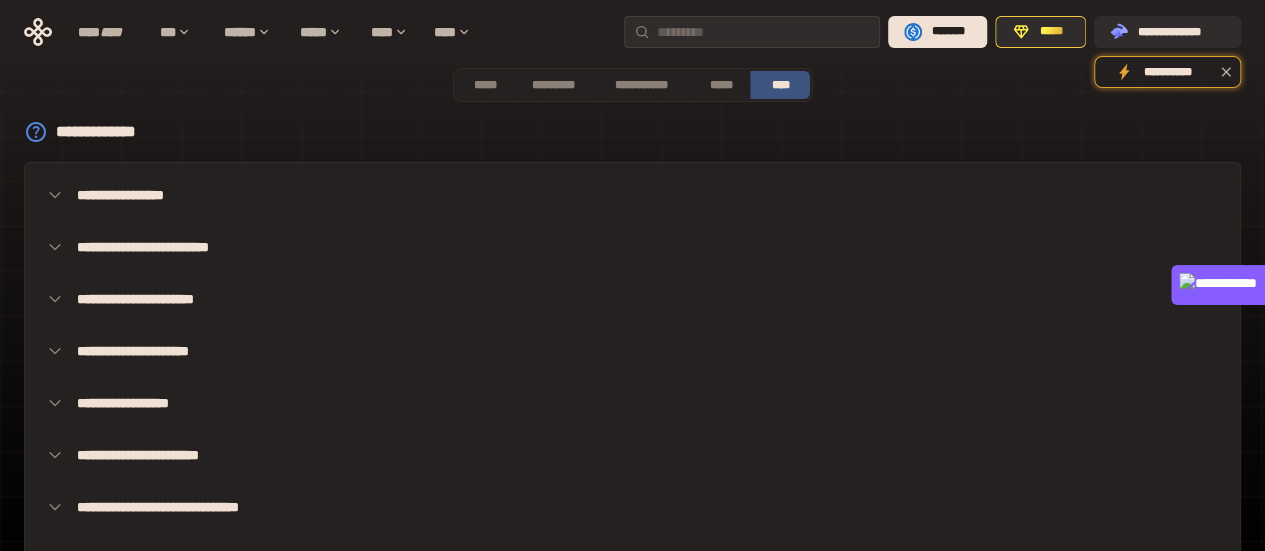scroll, scrollTop: 100, scrollLeft: 0, axis: vertical 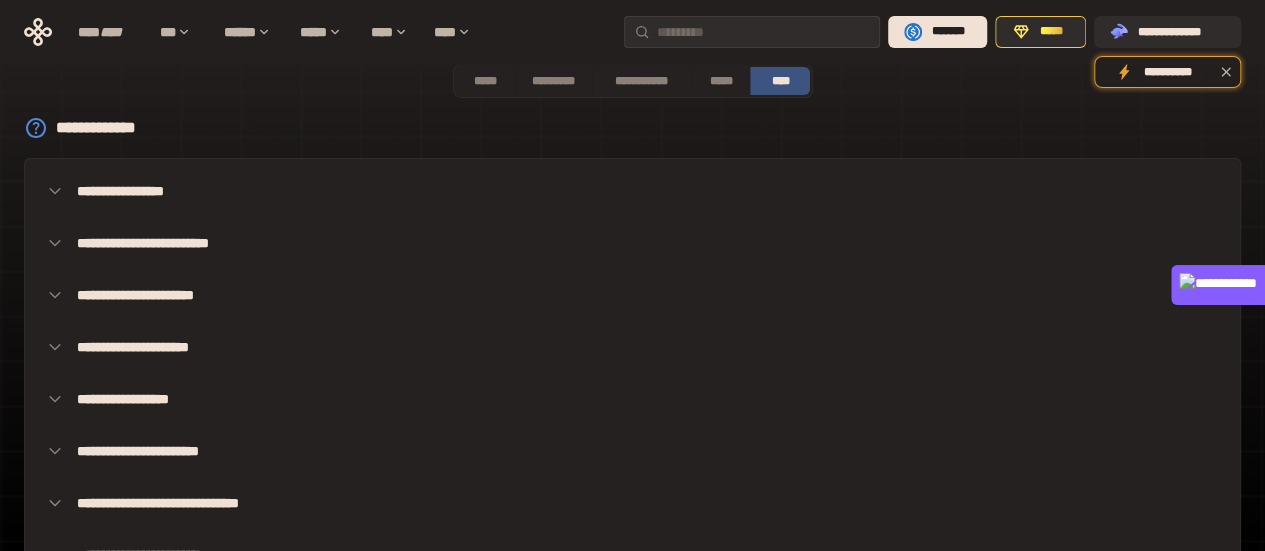 click on "**********" at bounding box center [632, 295] 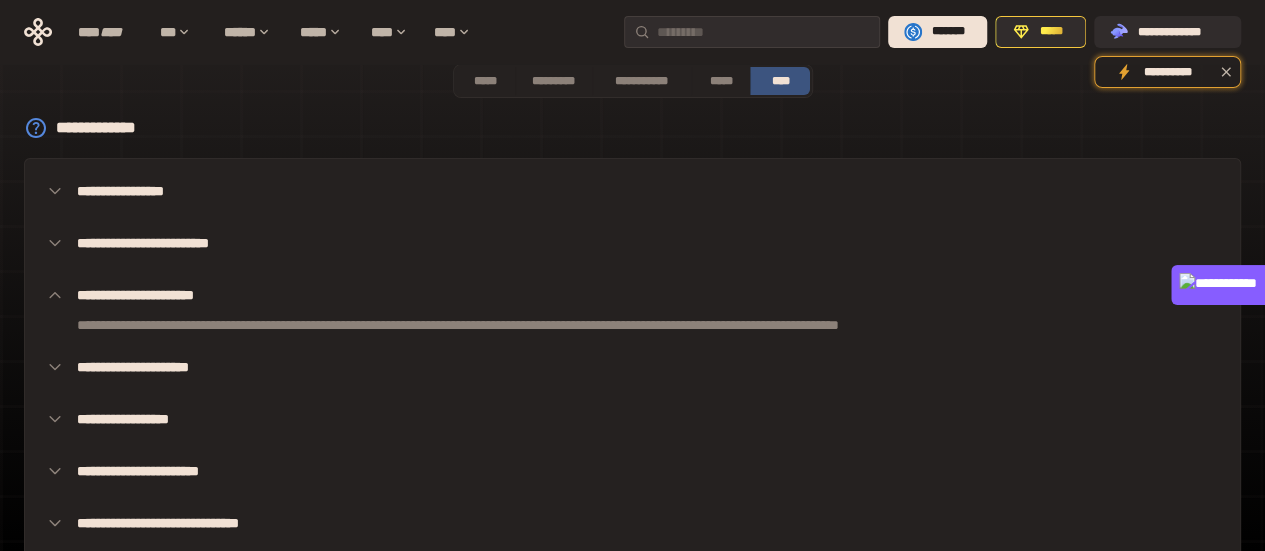 click on "**********" at bounding box center (632, 295) 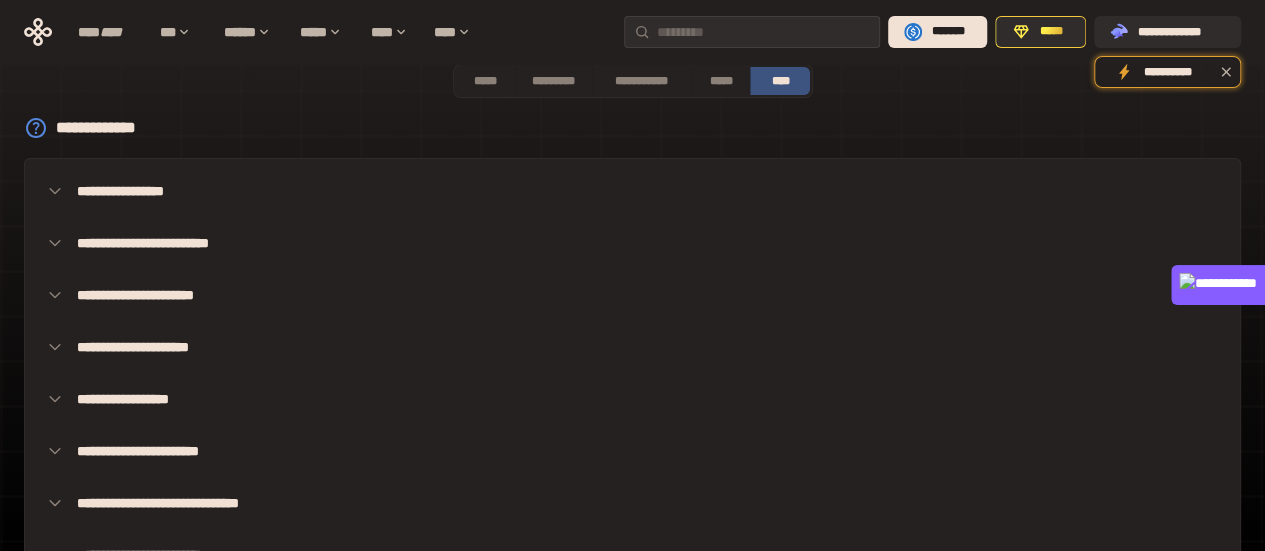 click 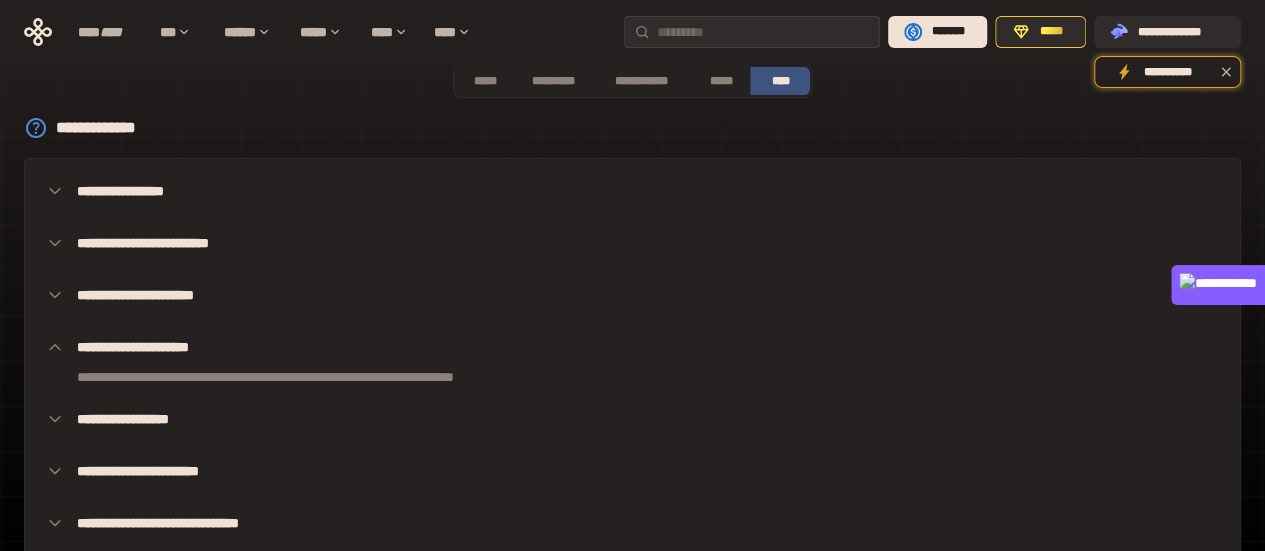 click 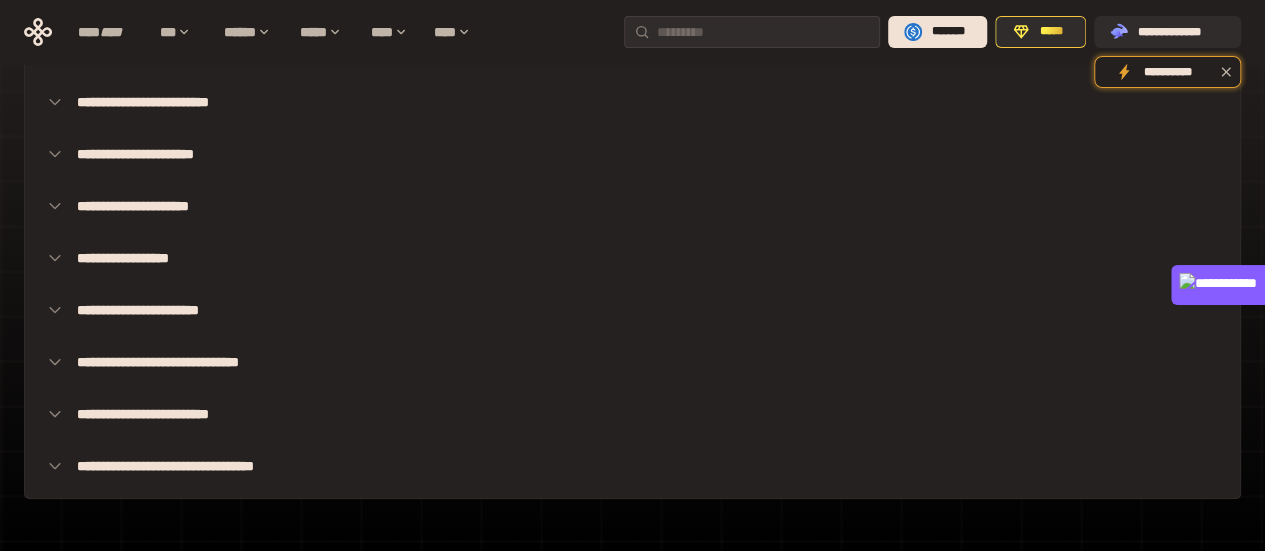 scroll, scrollTop: 279, scrollLeft: 0, axis: vertical 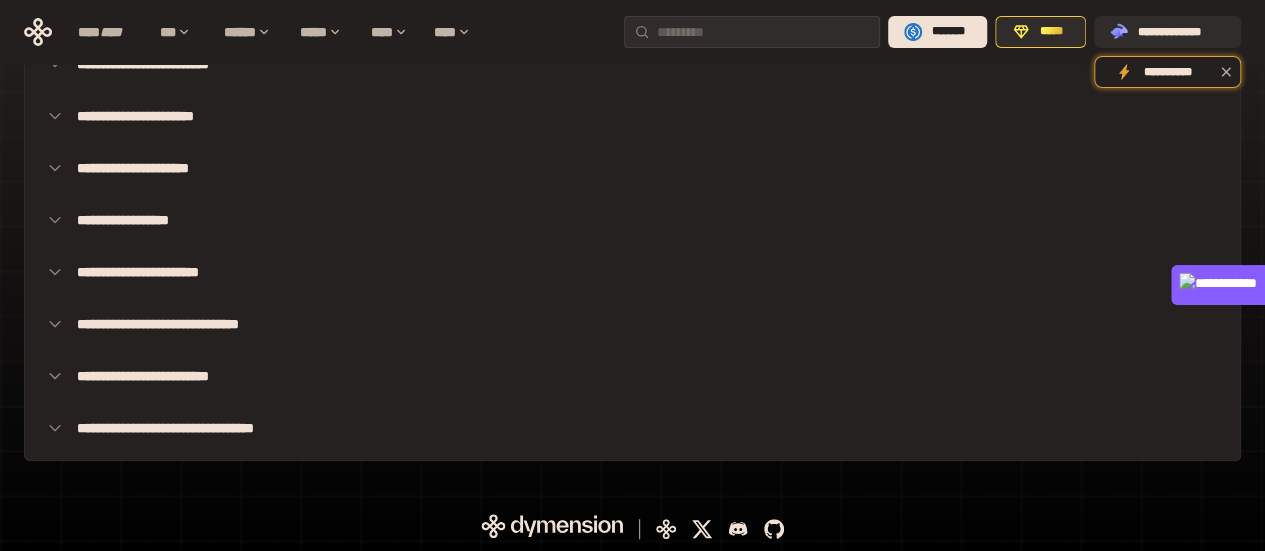 click 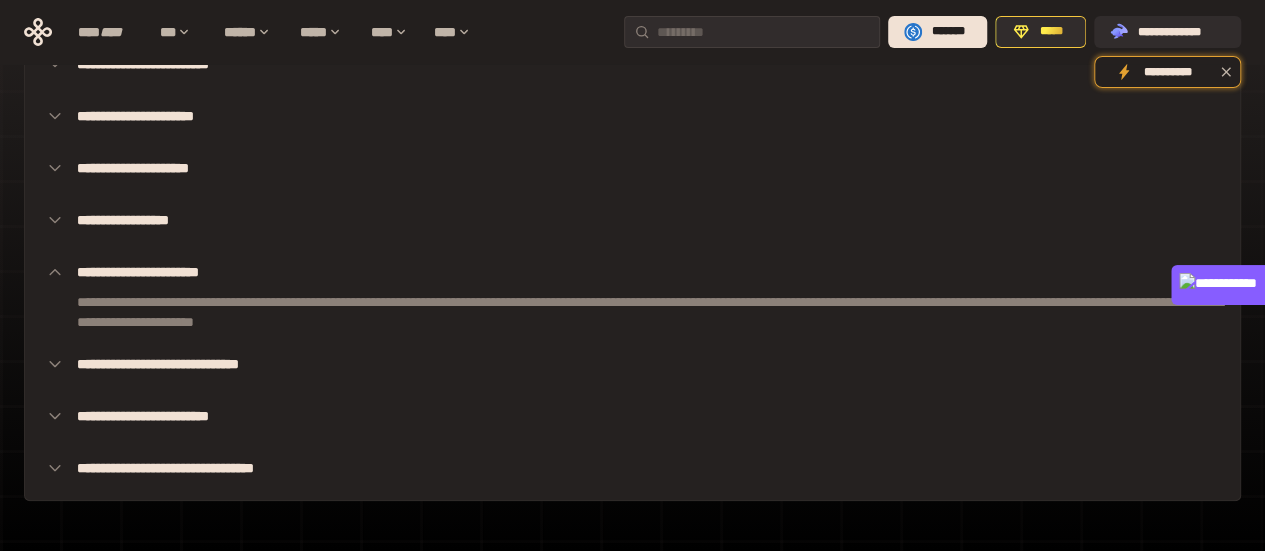 click 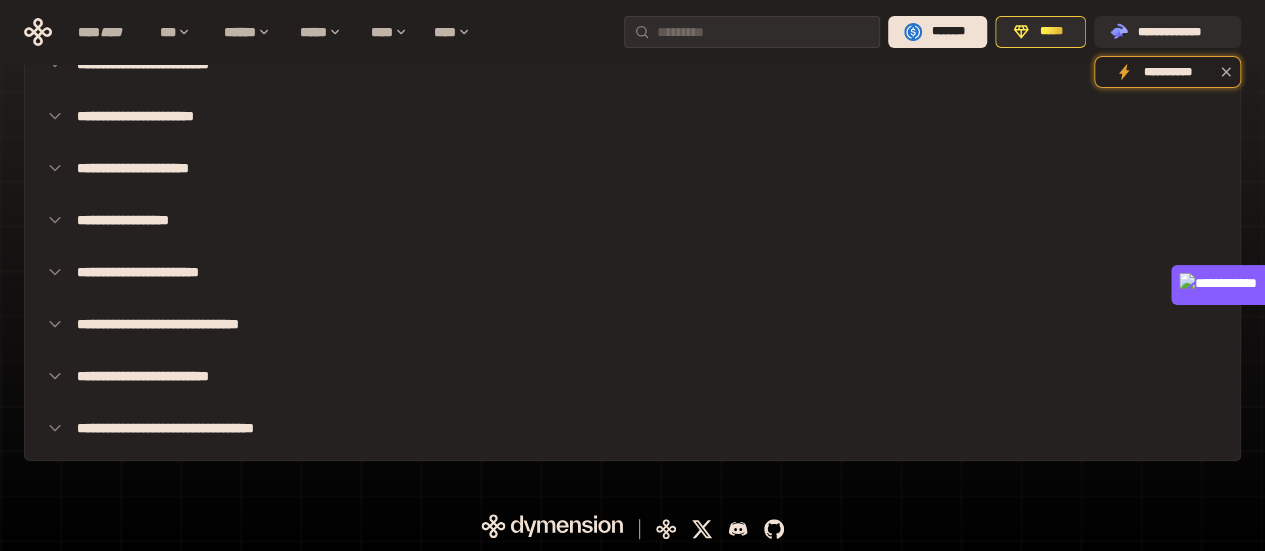 click on "**********" at bounding box center [632, 376] 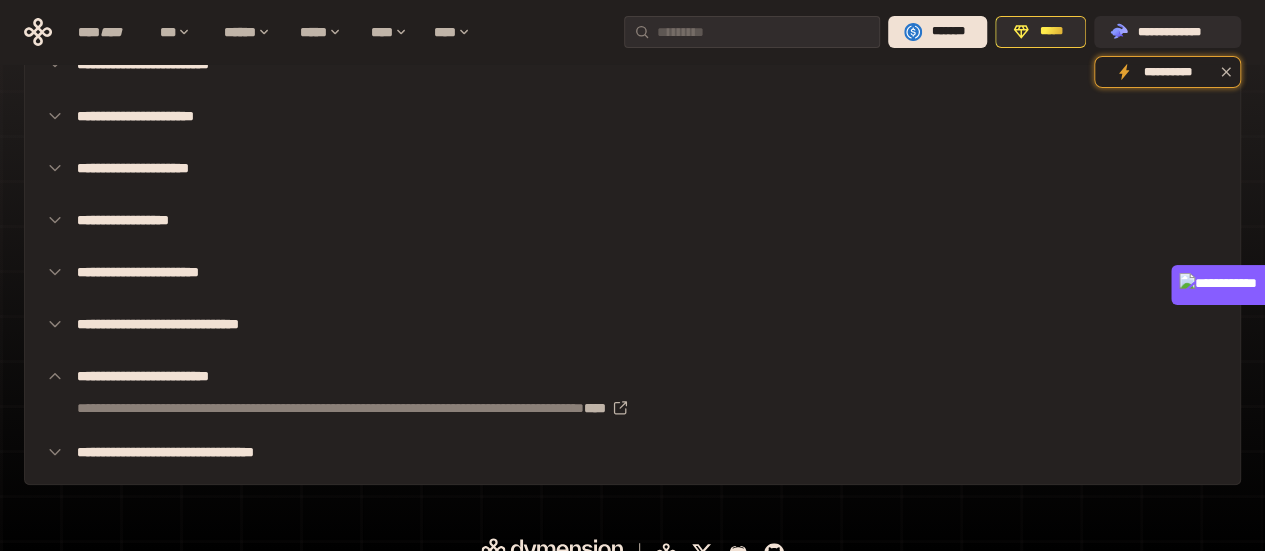click on "**********" at bounding box center (632, 376) 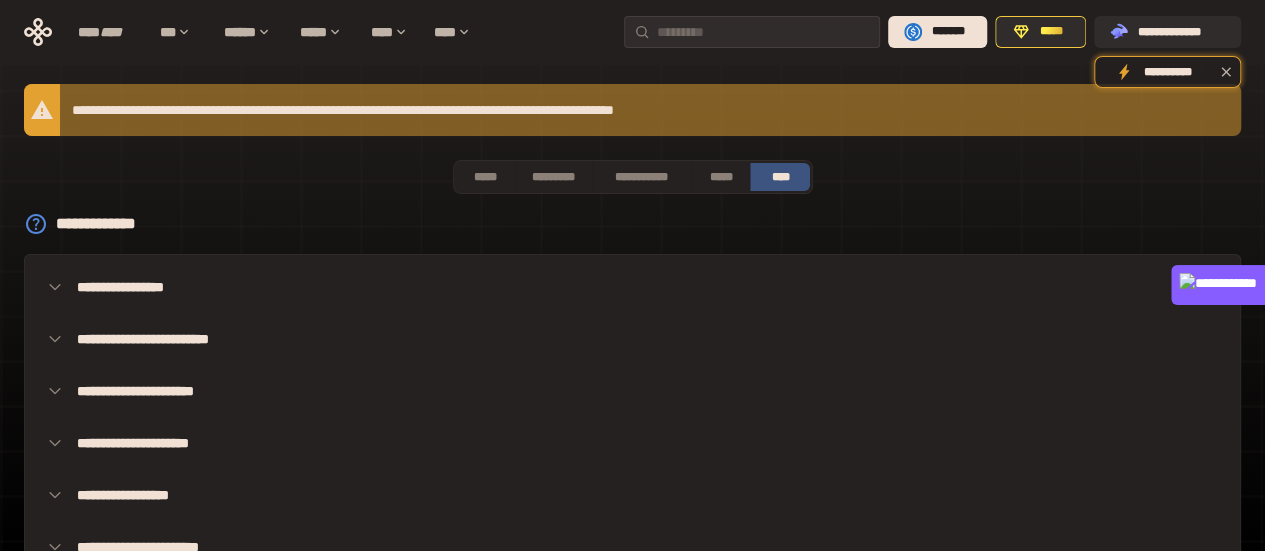 scroll, scrollTop: 0, scrollLeft: 0, axis: both 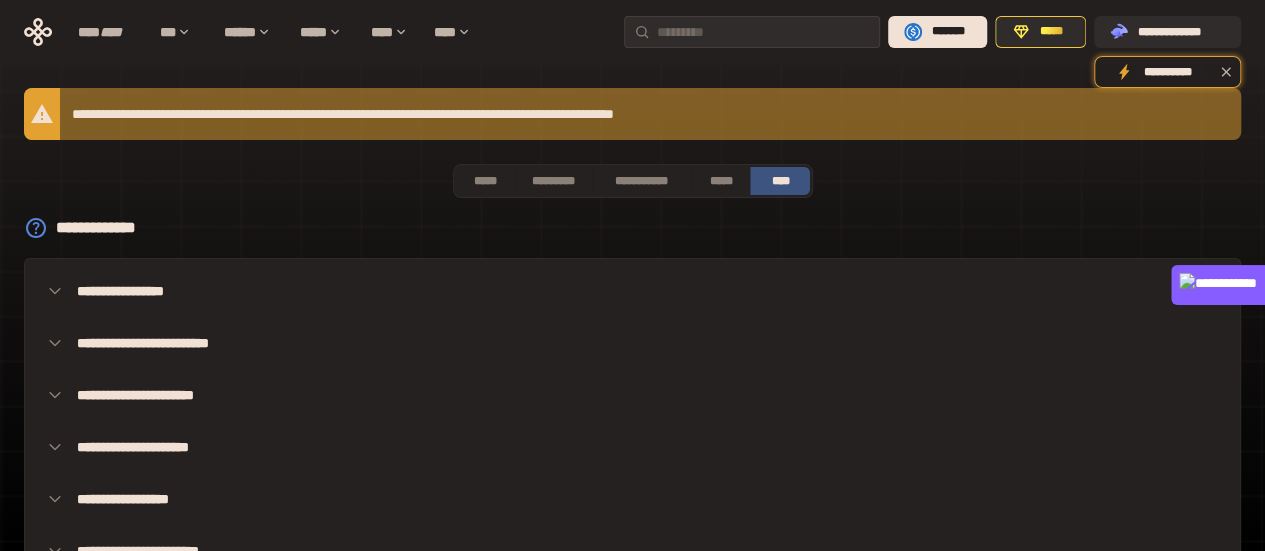 click on "*****" at bounding box center [721, 181] 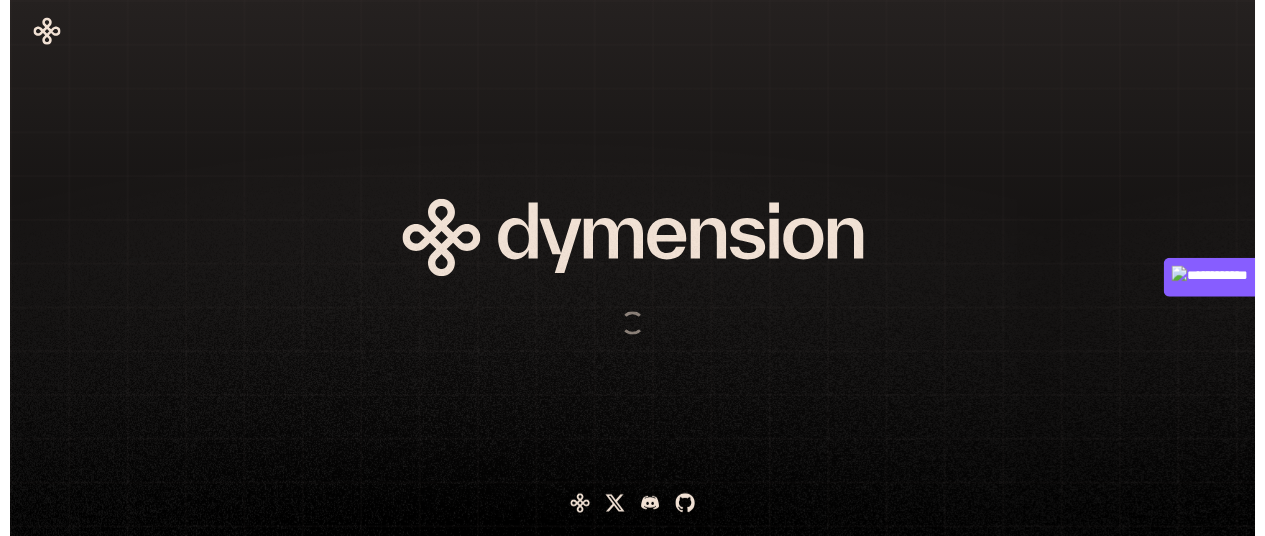 scroll, scrollTop: 0, scrollLeft: 0, axis: both 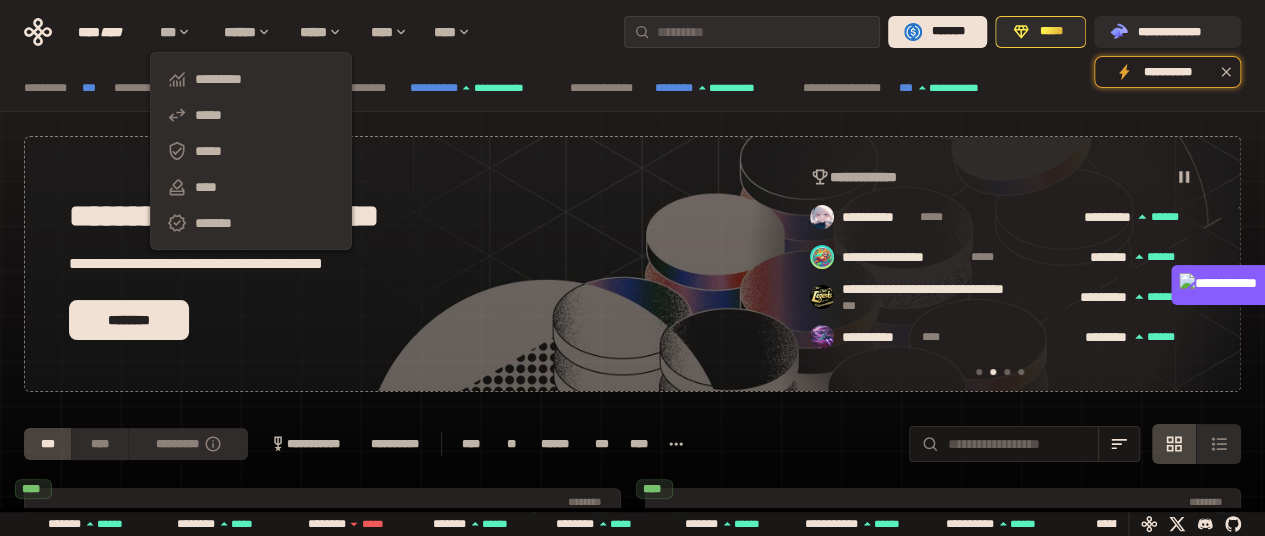 click on "*****" at bounding box center (251, 151) 